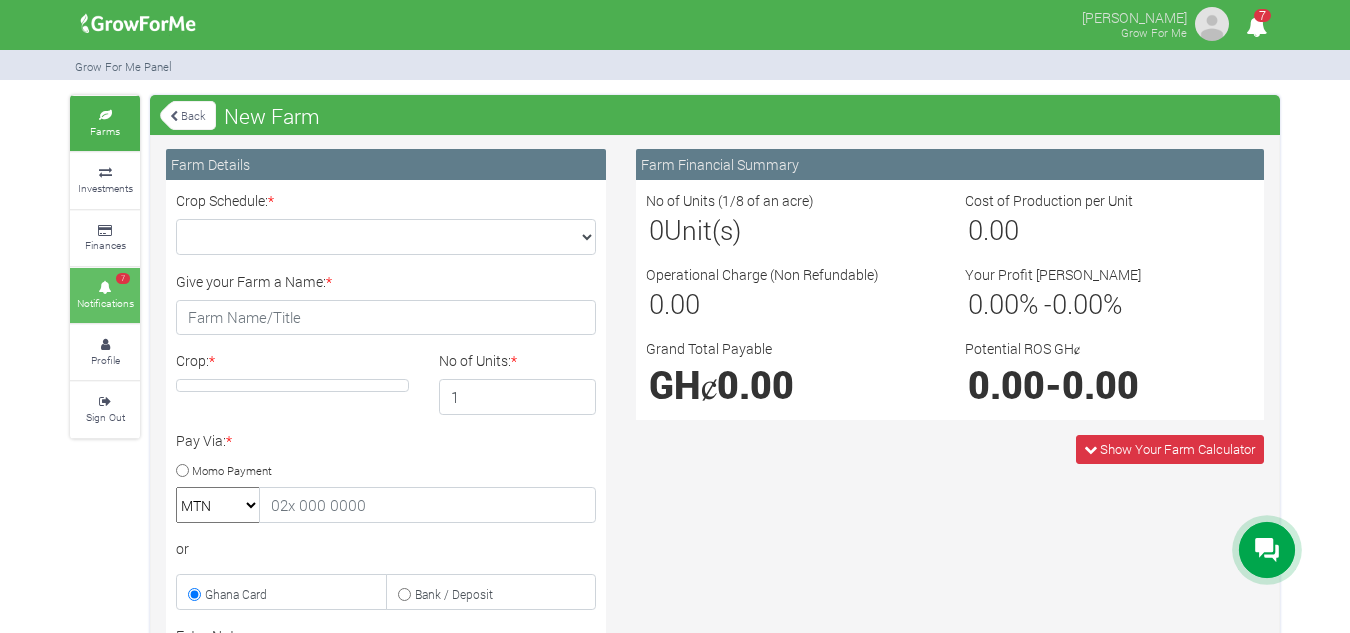 scroll, scrollTop: 0, scrollLeft: 0, axis: both 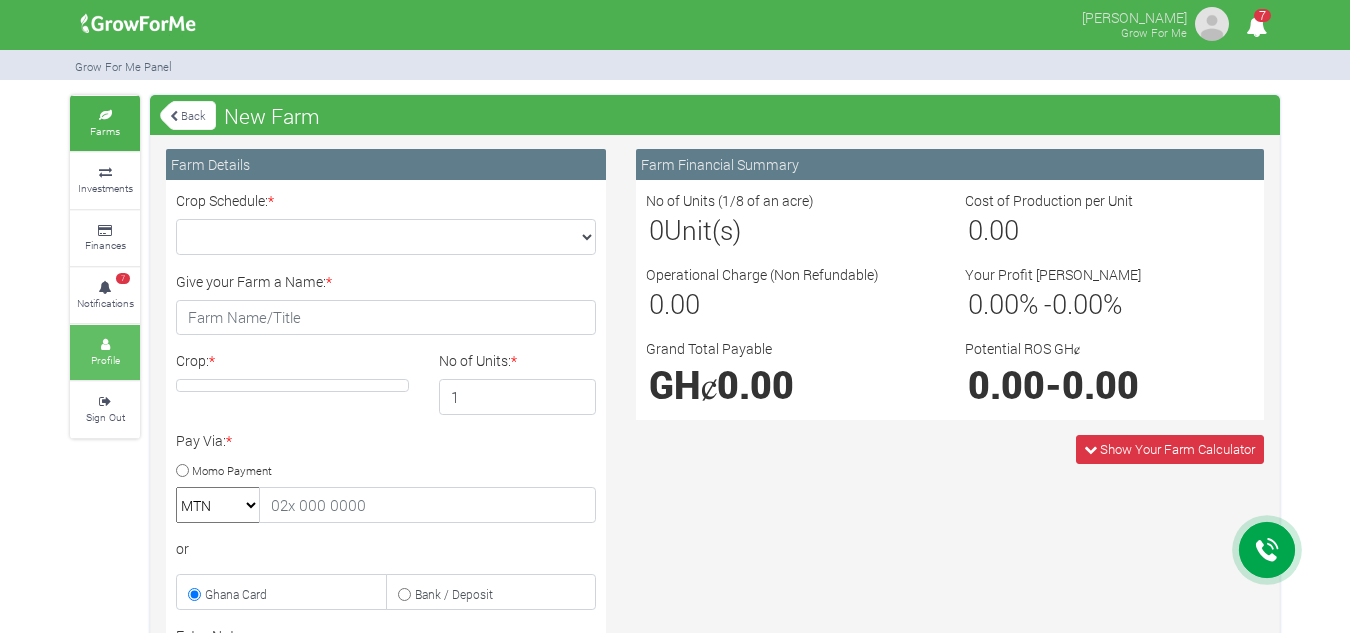 click on "Profile" at bounding box center [105, 352] 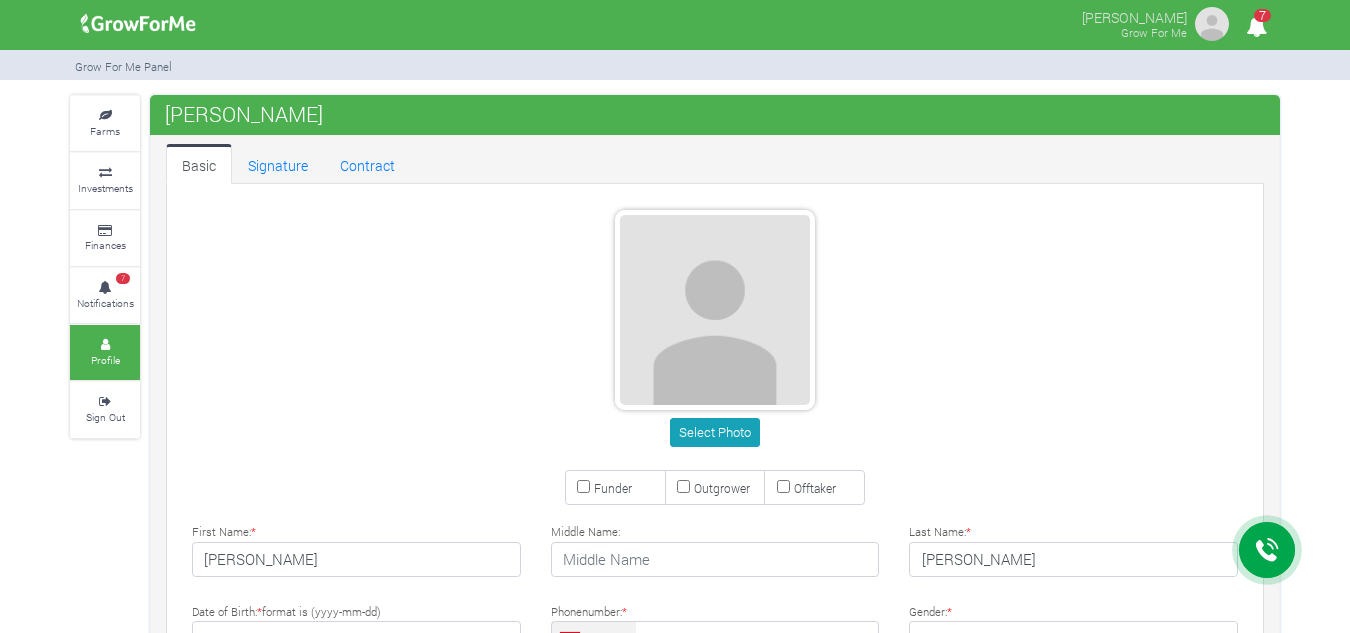 type on "53 339 0826" 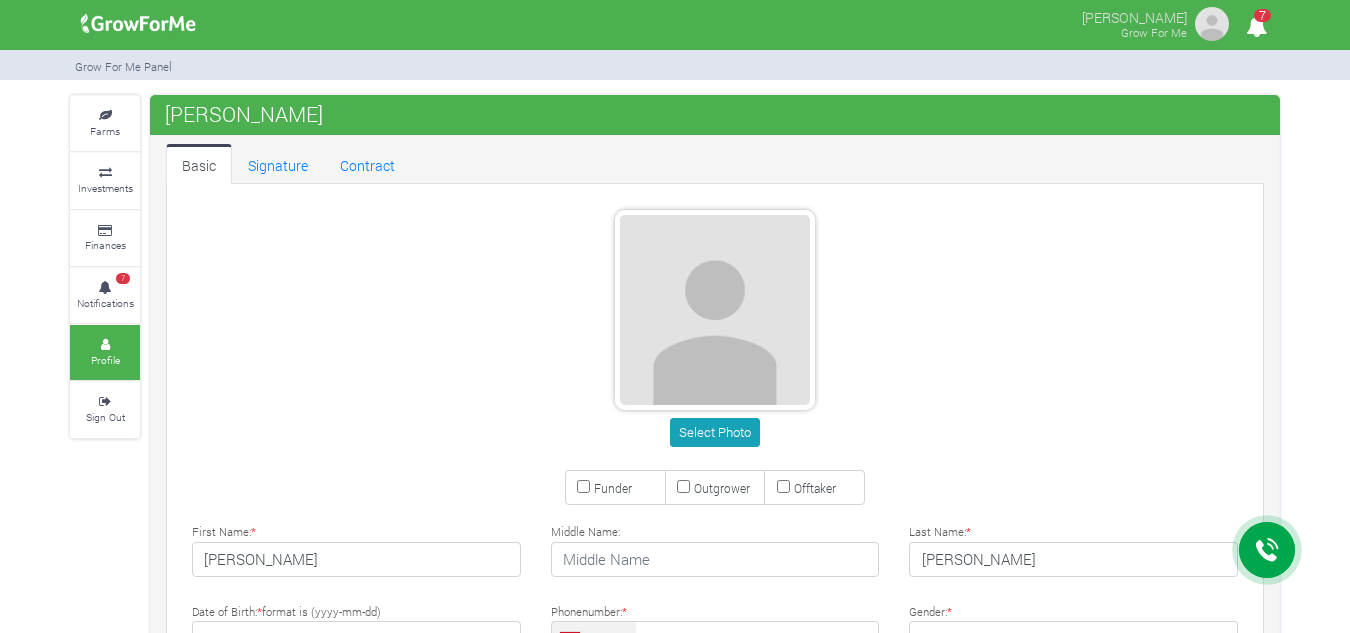 scroll, scrollTop: 0, scrollLeft: 0, axis: both 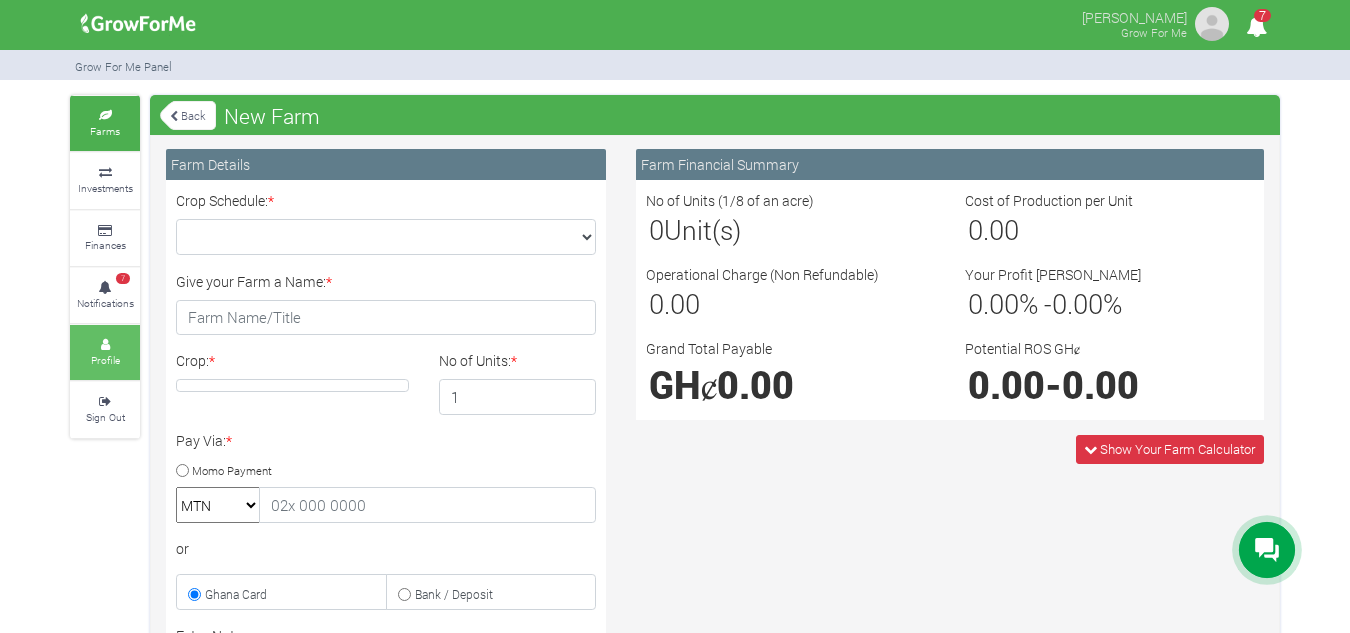 click on "Profile" at bounding box center [105, 360] 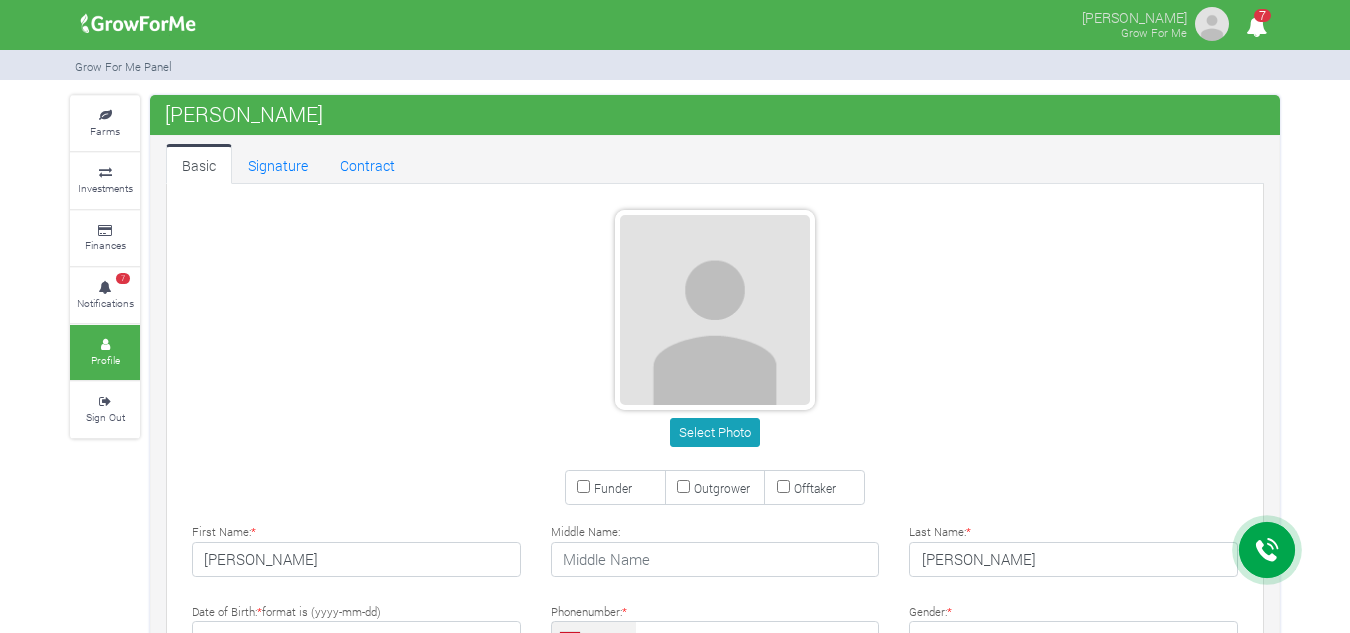 scroll, scrollTop: 0, scrollLeft: 0, axis: both 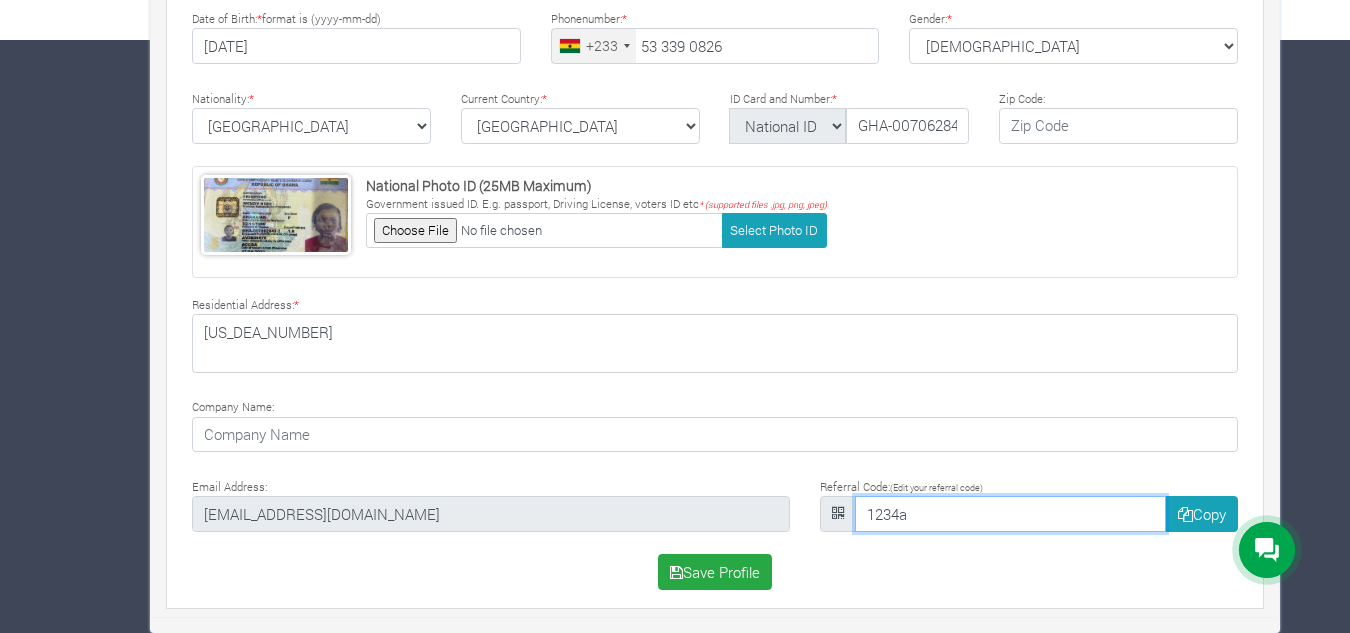 click on "1234a" at bounding box center (1010, 514) 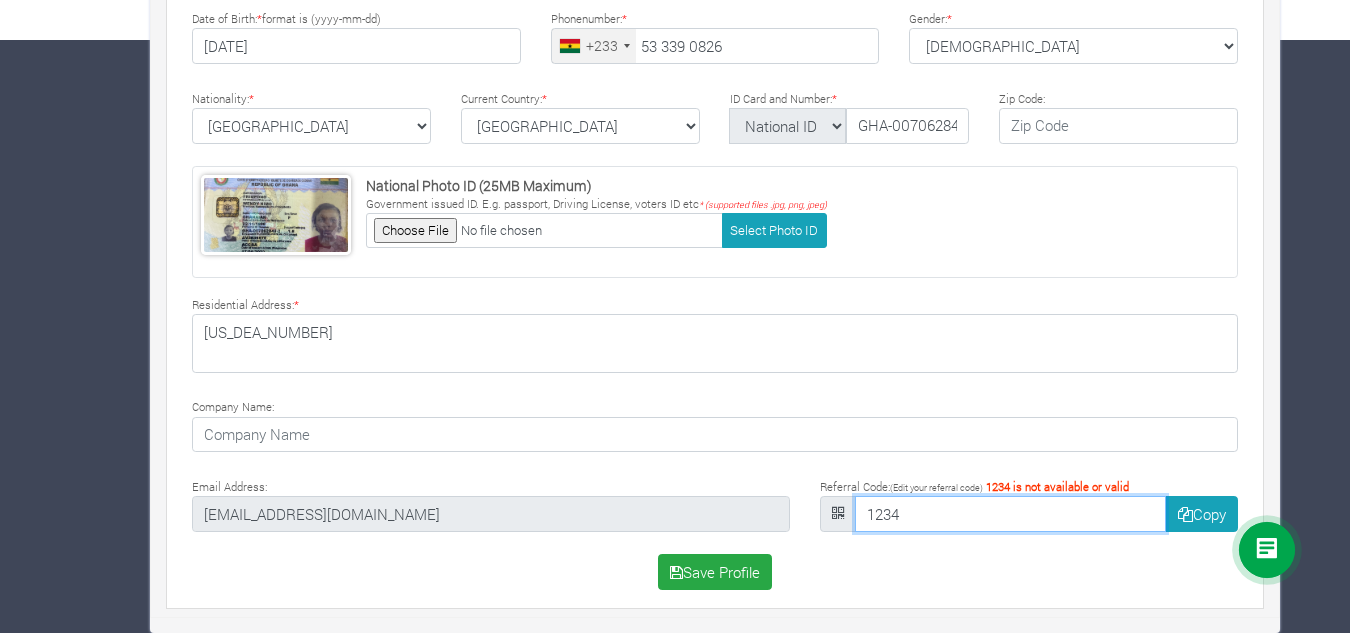 type on "1234a" 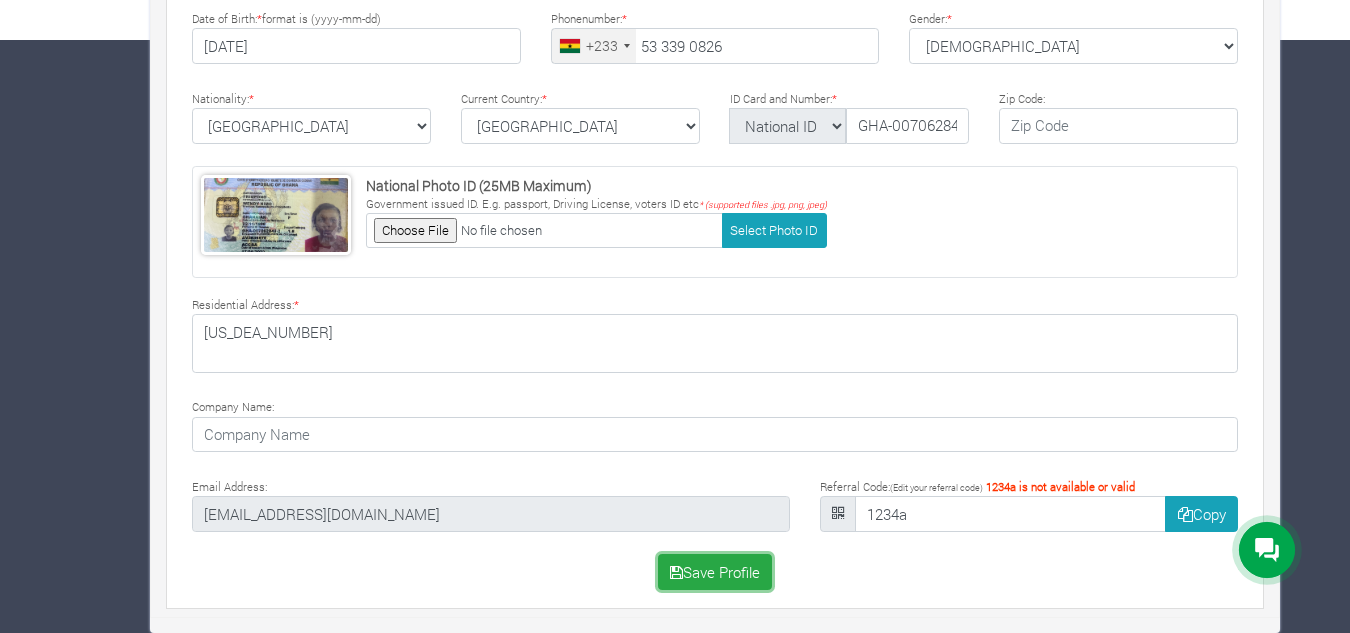 drag, startPoint x: 774, startPoint y: 560, endPoint x: 744, endPoint y: 580, distance: 36.05551 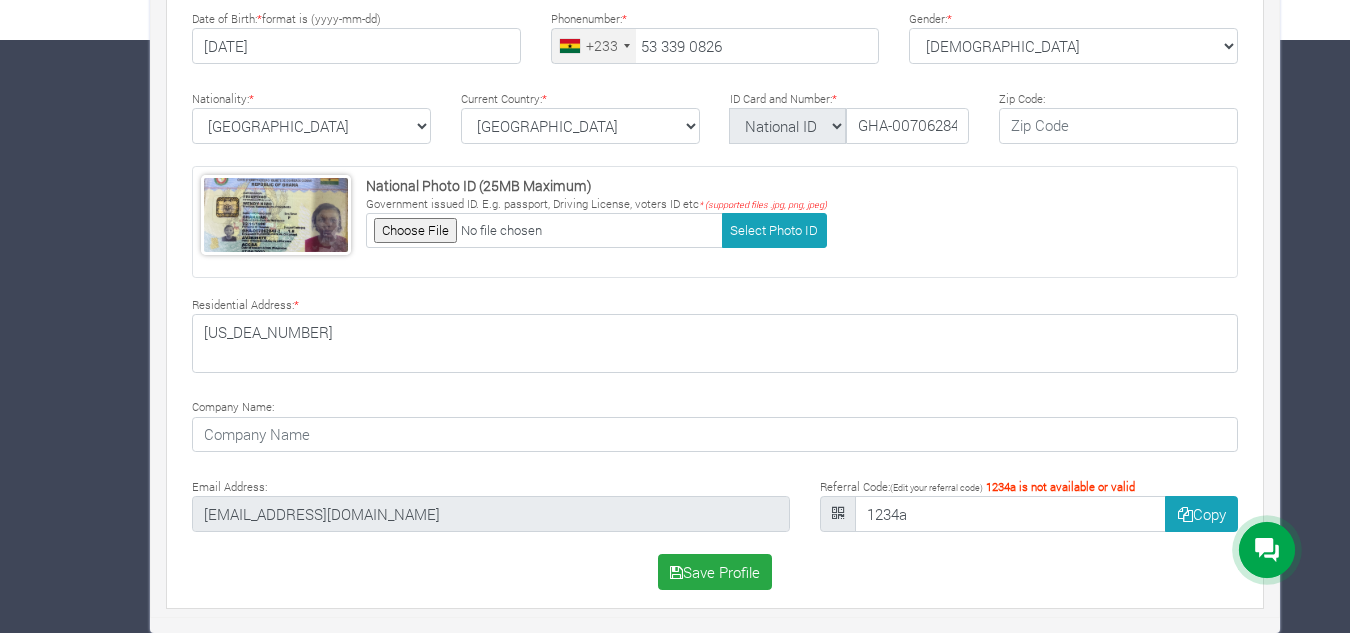 click on "Save Profile" at bounding box center (715, 572) 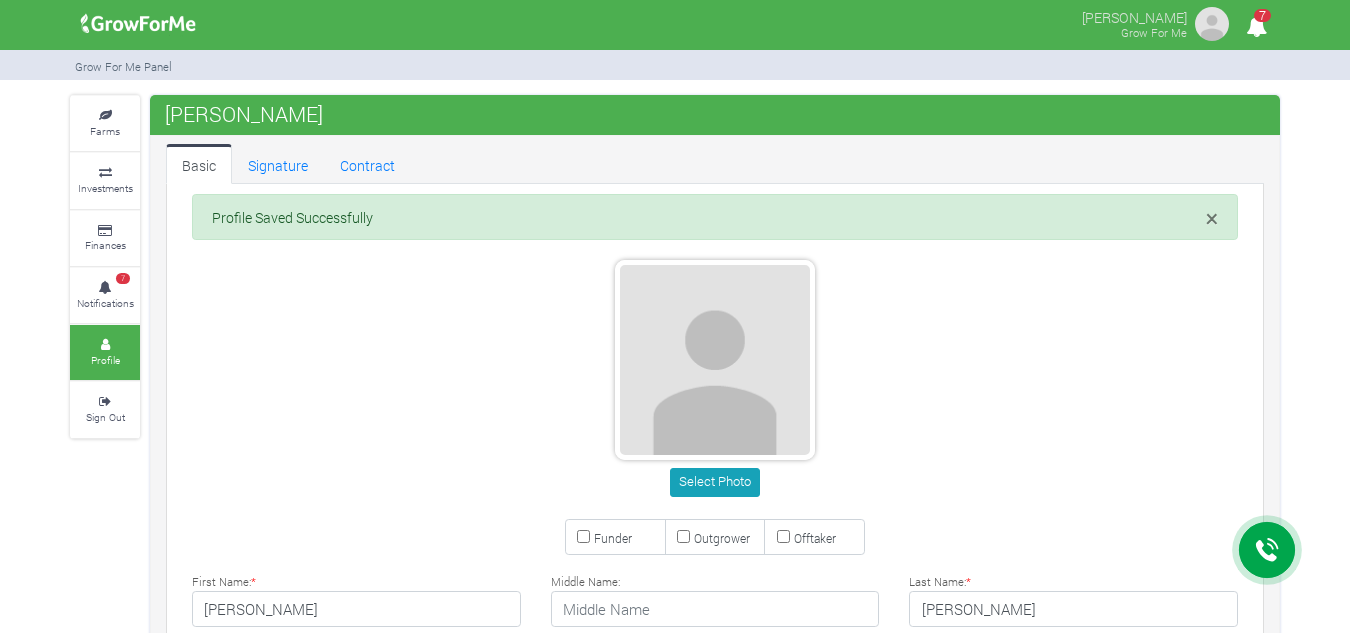 type on "53 339 0826" 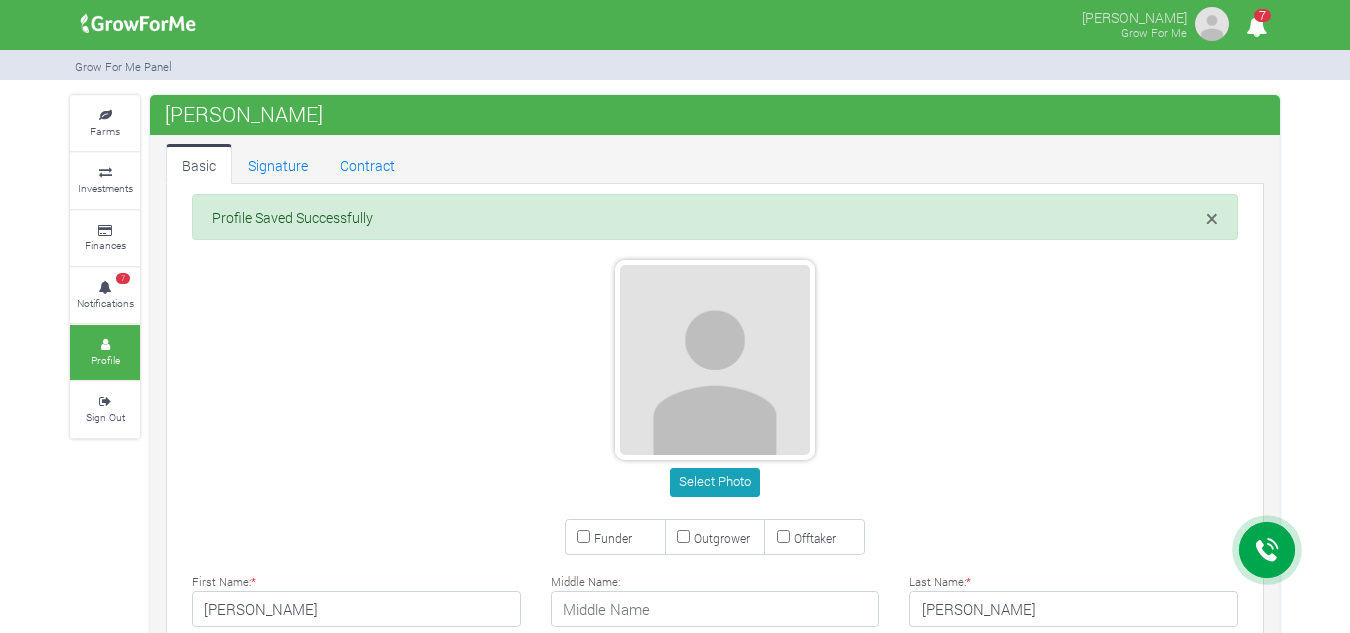 scroll, scrollTop: 0, scrollLeft: 0, axis: both 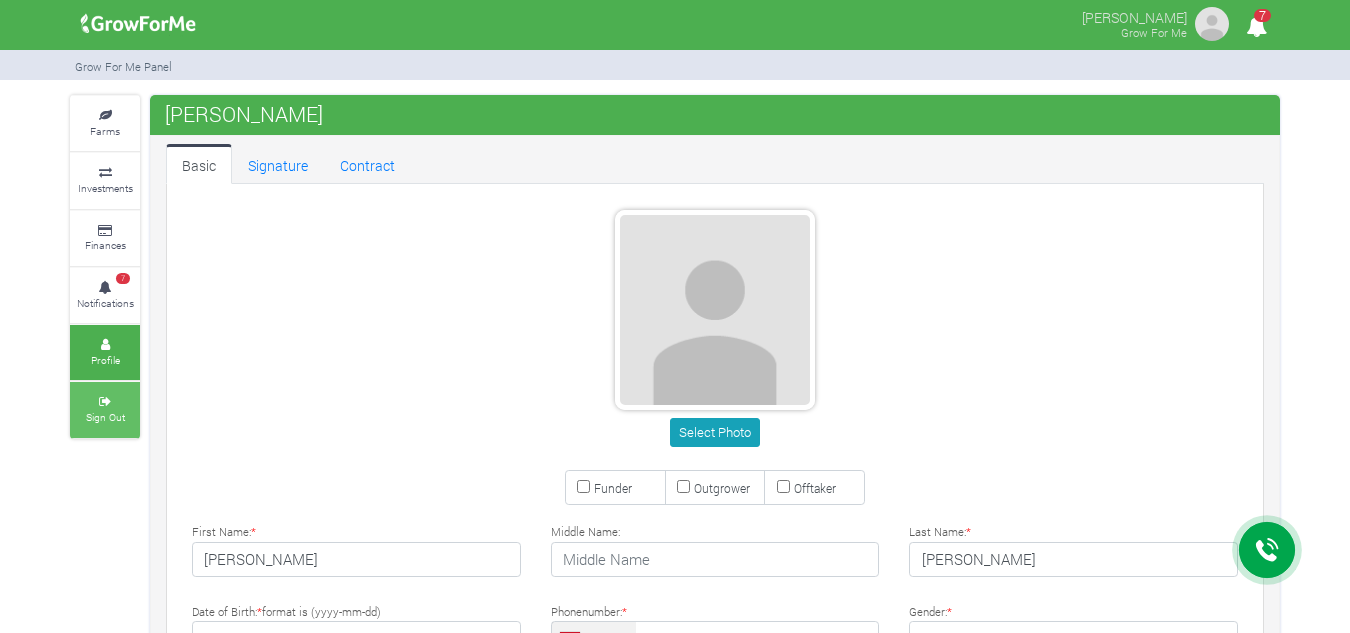 click at bounding box center (105, 402) 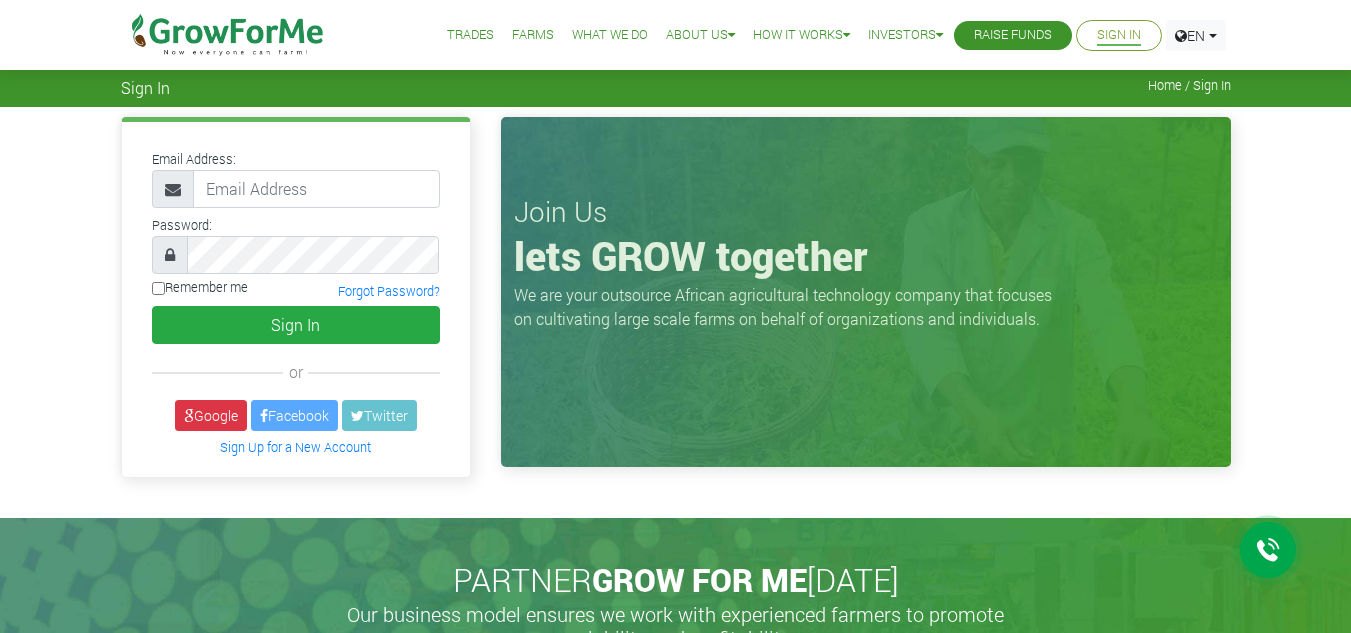 scroll, scrollTop: 0, scrollLeft: 0, axis: both 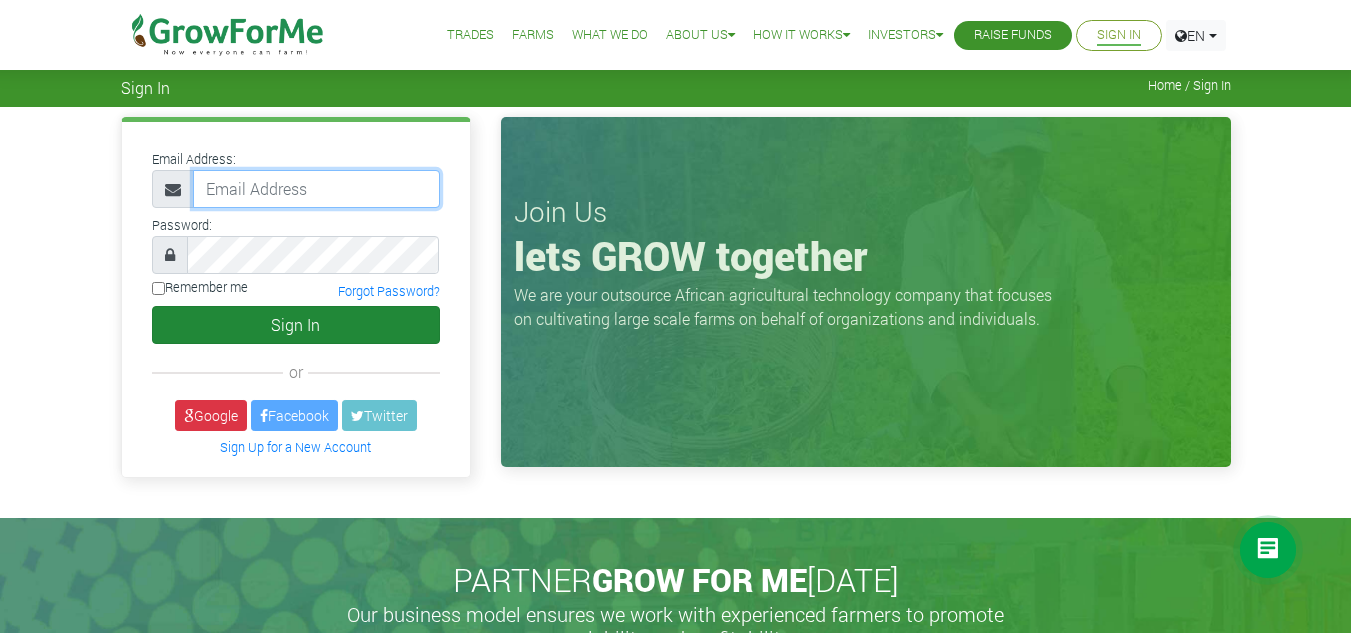 type on "[EMAIL_ADDRESS][DOMAIN_NAME]" 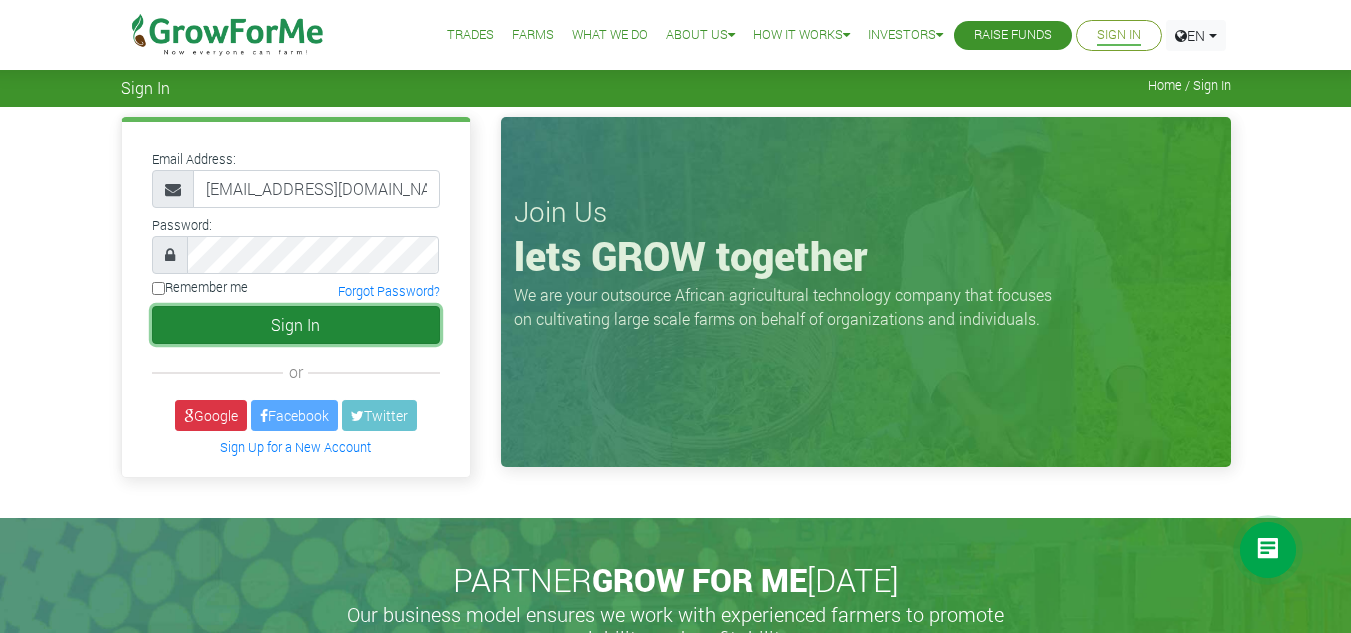 click on "Sign In" at bounding box center (296, 325) 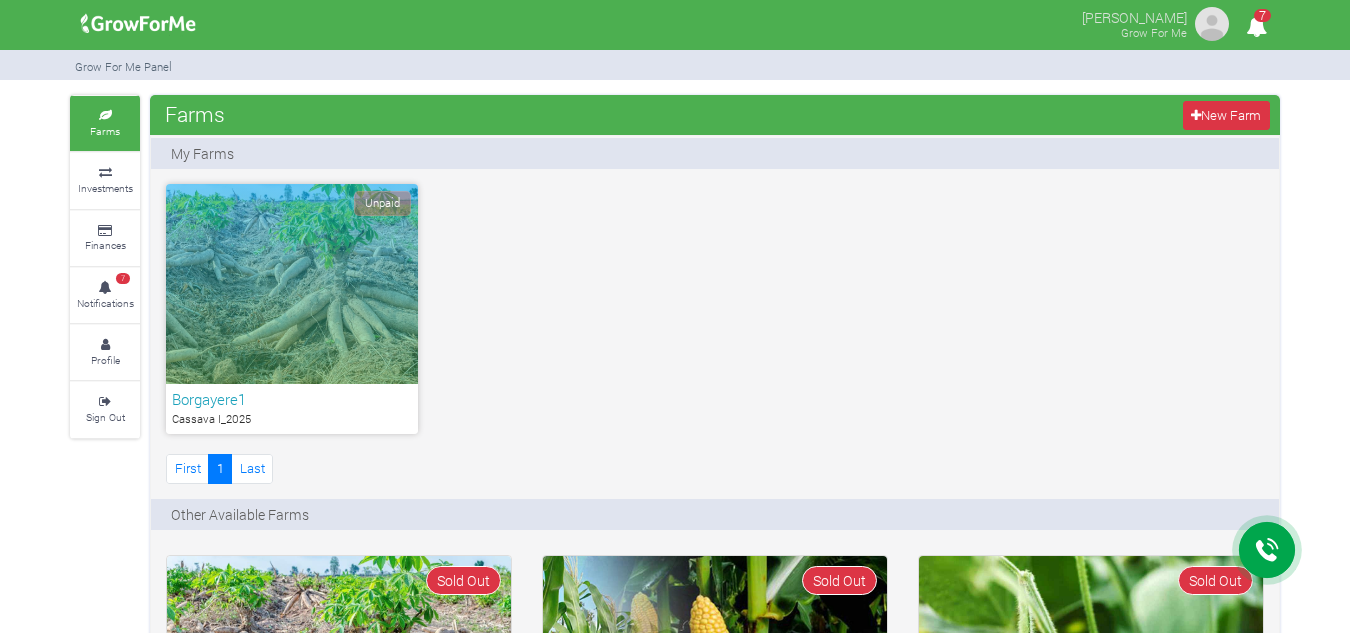 scroll, scrollTop: 0, scrollLeft: 0, axis: both 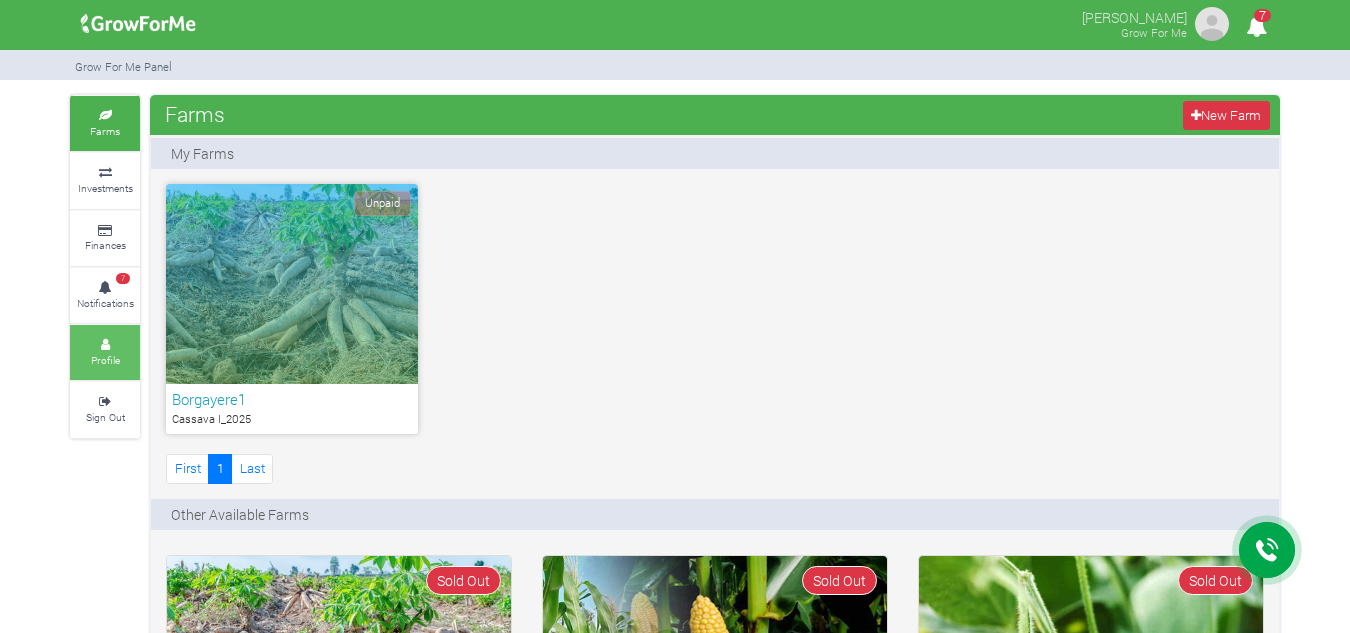 click on "Profile" at bounding box center [105, 360] 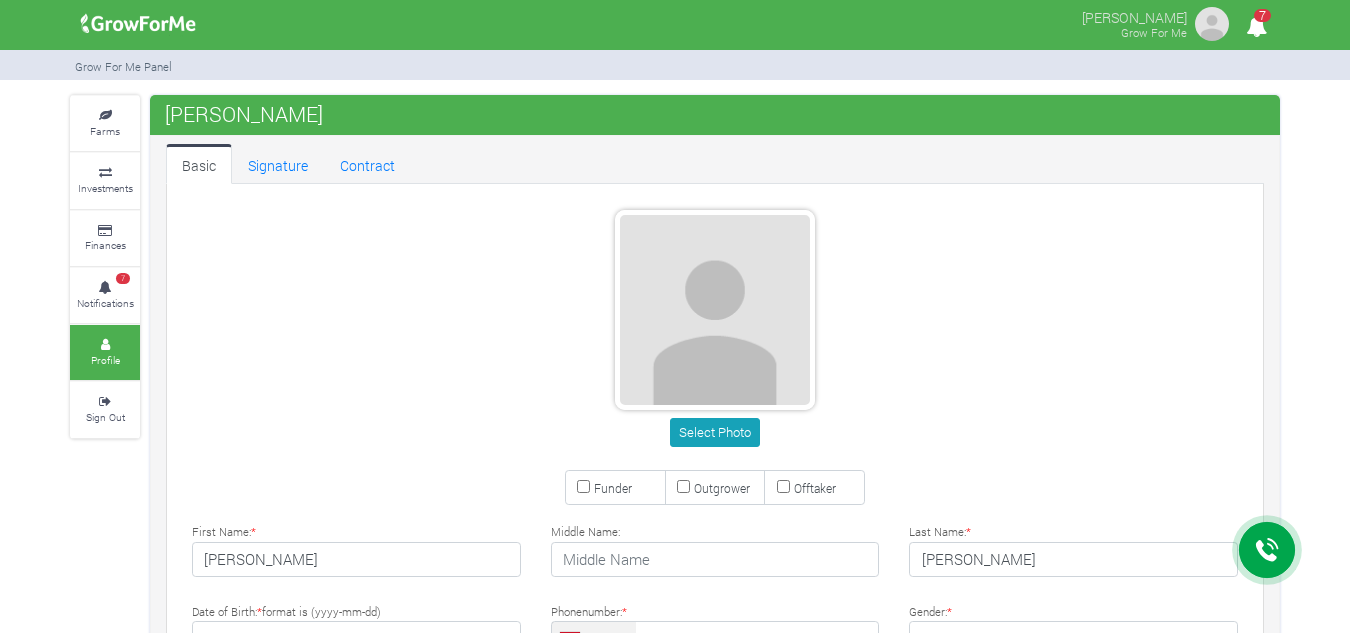 scroll, scrollTop: 0, scrollLeft: 0, axis: both 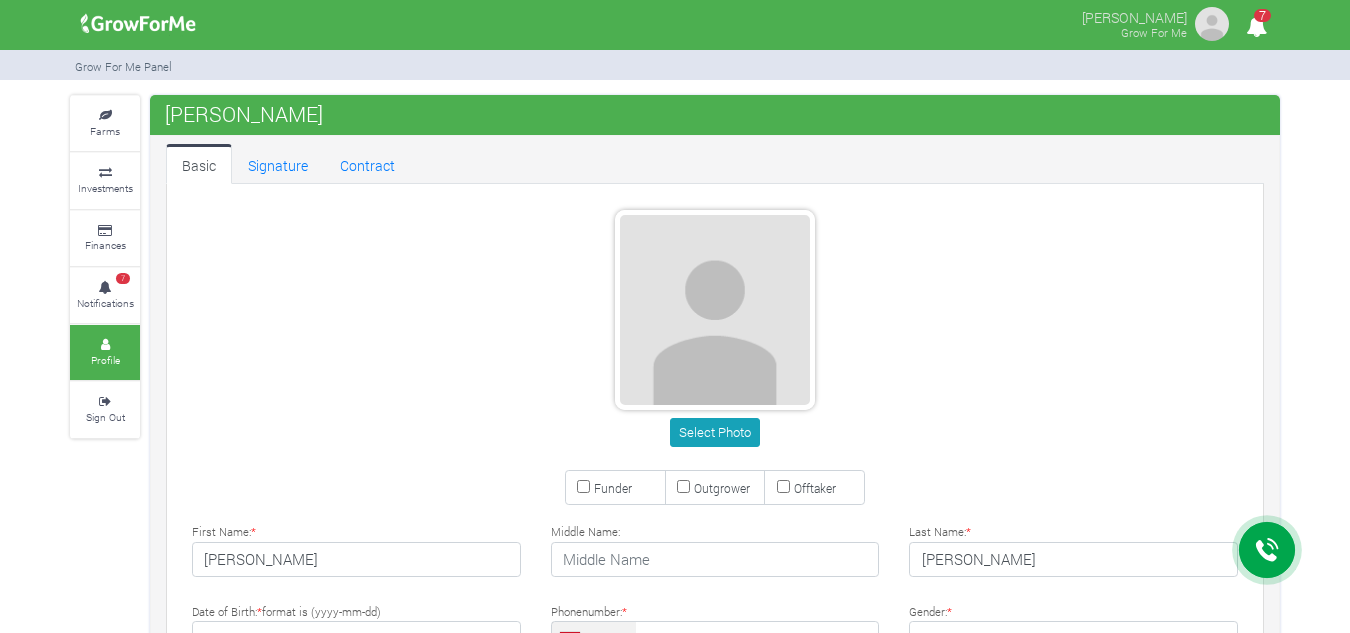 type on "53 339 0826" 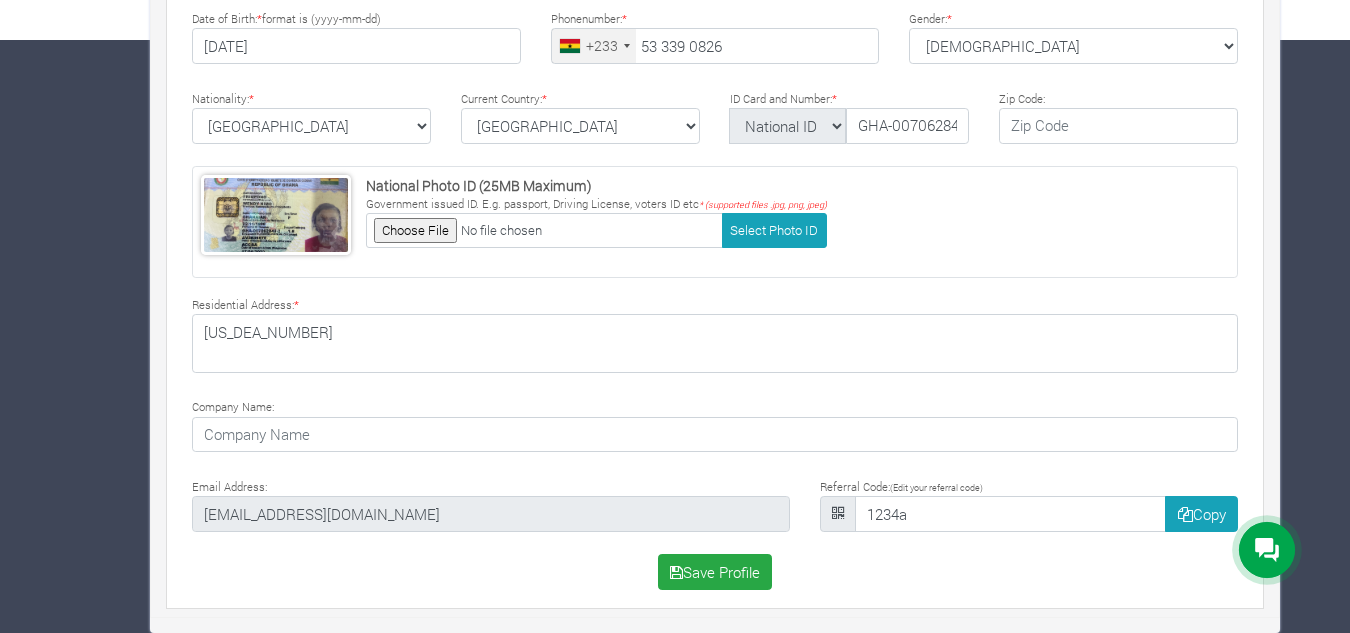 scroll, scrollTop: 552, scrollLeft: 0, axis: vertical 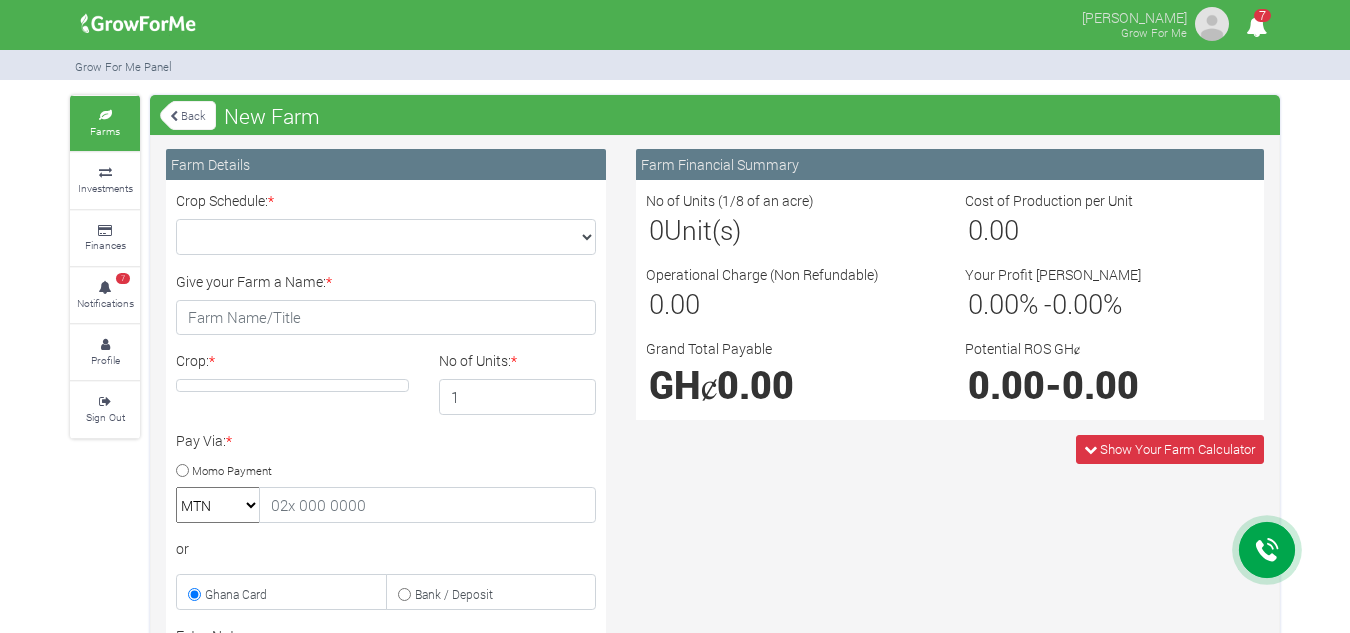 click on "[PERSON_NAME]
Grow For Me
7" at bounding box center (675, 26) 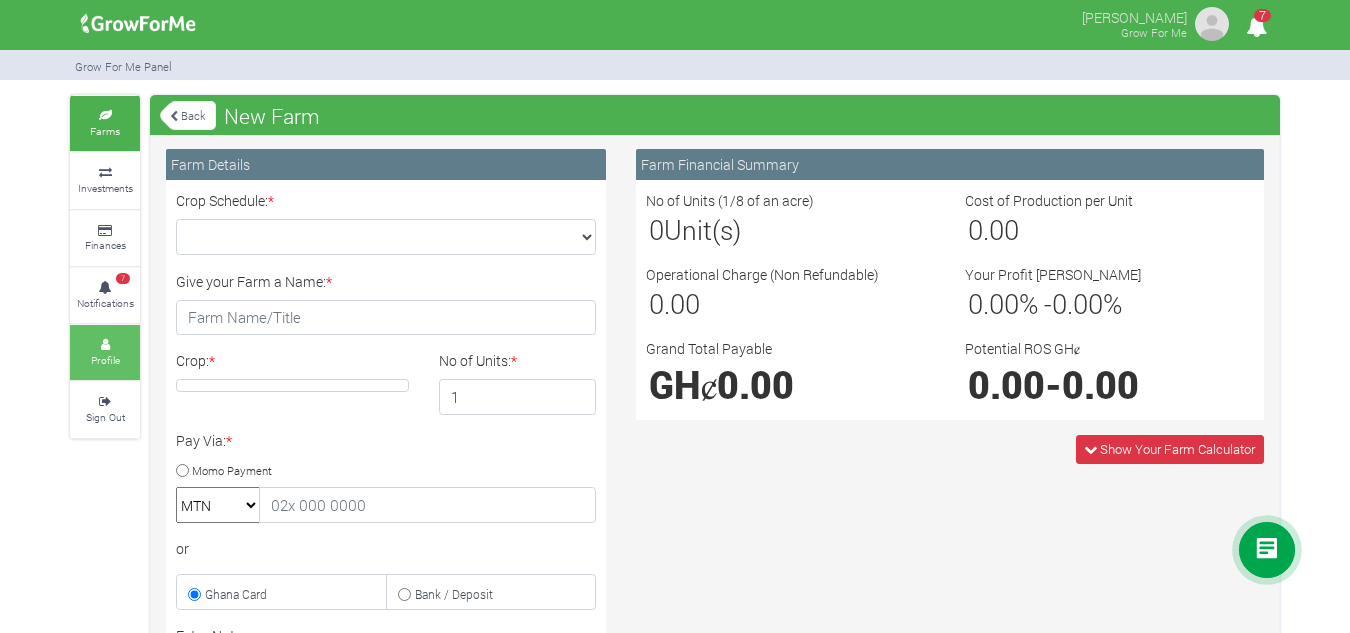click at bounding box center (105, 345) 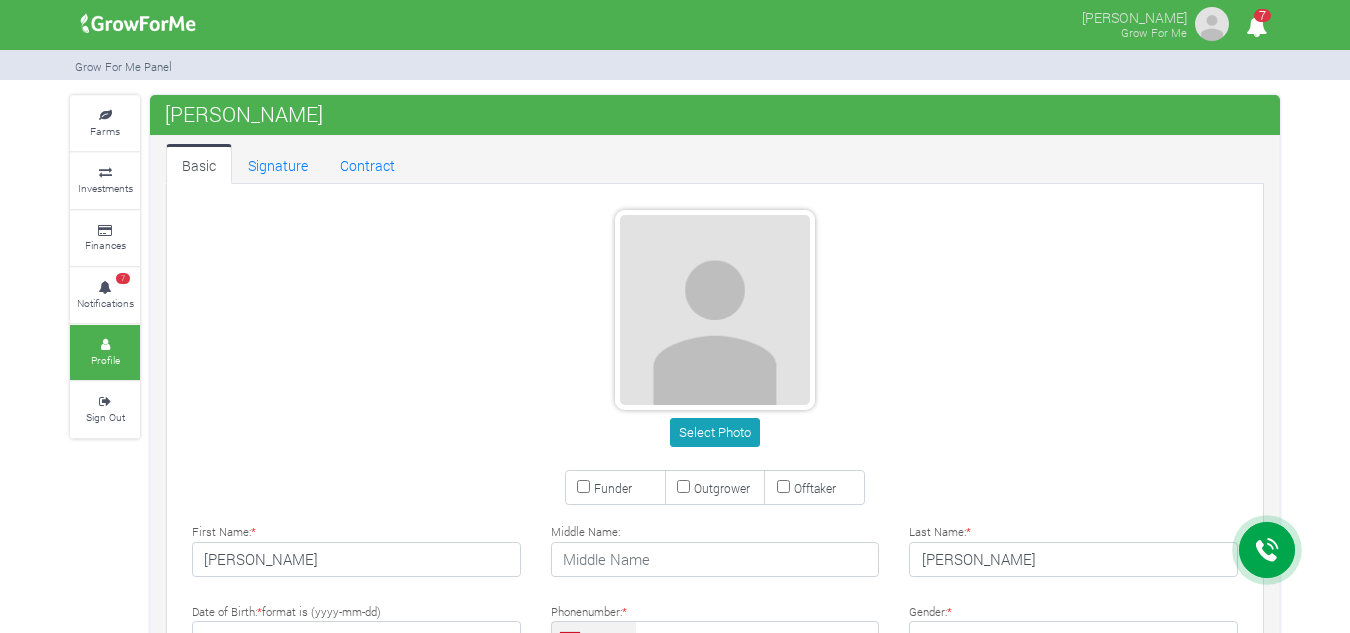 scroll, scrollTop: 0, scrollLeft: 0, axis: both 